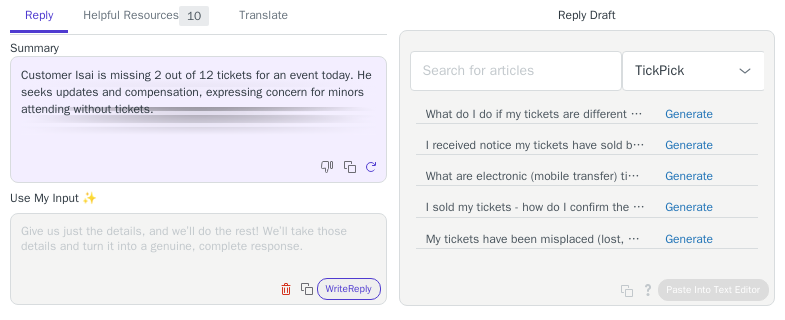 scroll, scrollTop: 0, scrollLeft: 0, axis: both 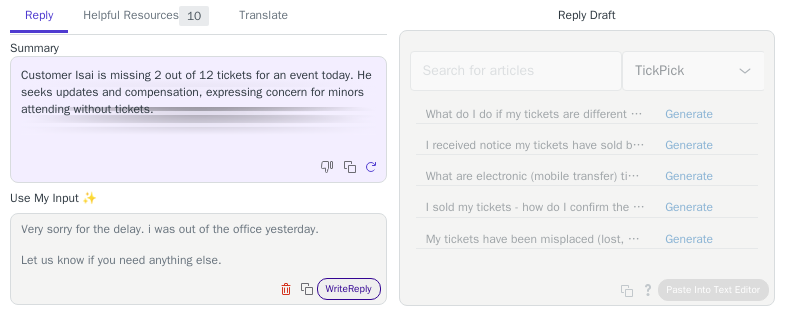 type on "I noticed that you were credited for the 4 tickets that you did not receice.
Very sorry for the delay. i was out of the office yesterday.
Let us know if you need anything else." 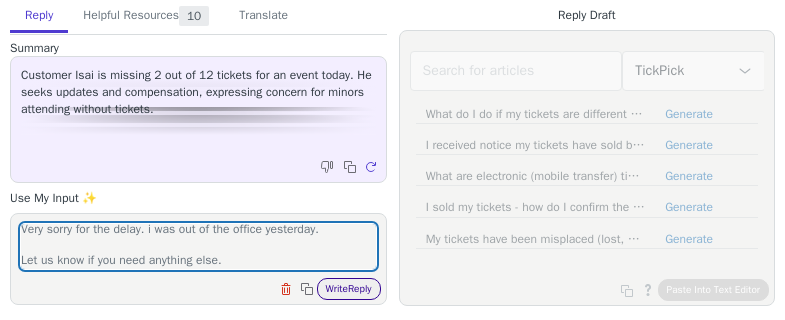 click on "Write  Reply" at bounding box center (349, 289) 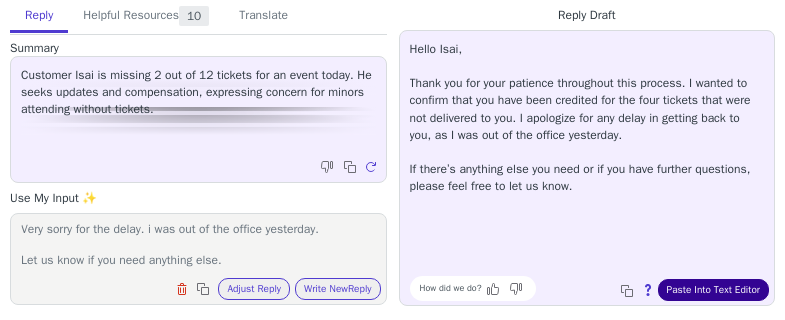 click on "Paste Into Text Editor" at bounding box center (713, 290) 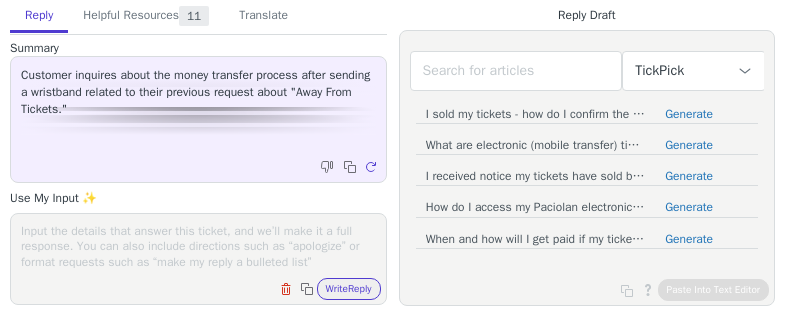 scroll, scrollTop: 0, scrollLeft: 0, axis: both 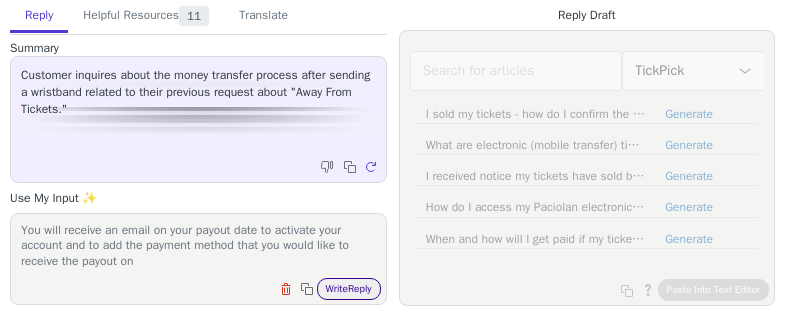 type on "you are paid two weeks after the event.
You will receive an email on your payout date to activate your account and to add the payment method that you would like to receive the payout on" 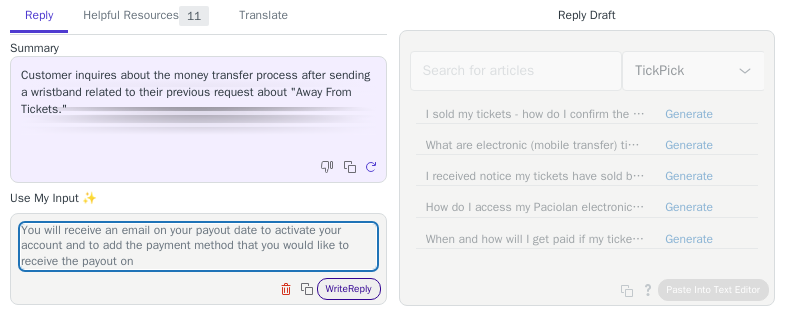 click on "Write  Reply" at bounding box center (349, 289) 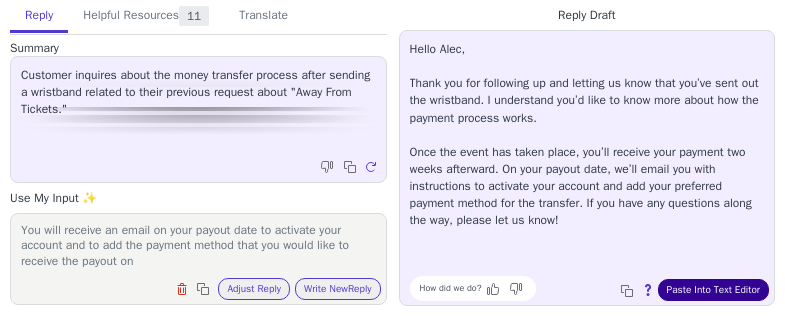 click on "Paste Into Text Editor" at bounding box center [713, 290] 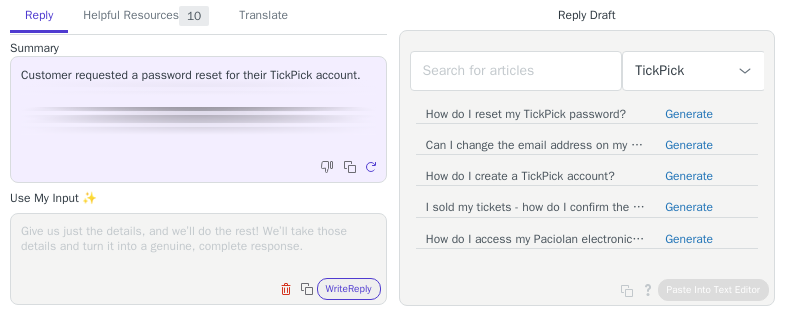 scroll, scrollTop: 0, scrollLeft: 0, axis: both 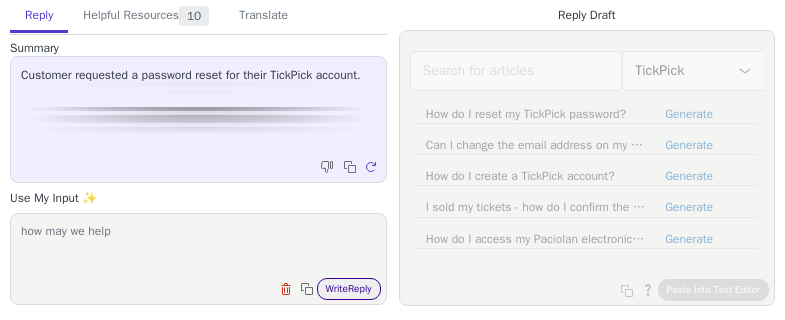 type on "how may we help" 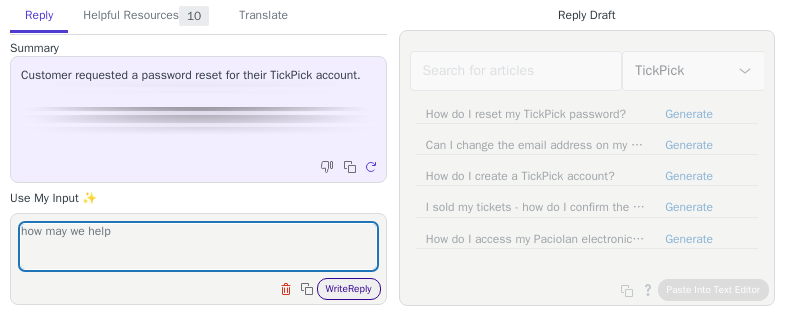 click on "Write  Reply" at bounding box center [349, 289] 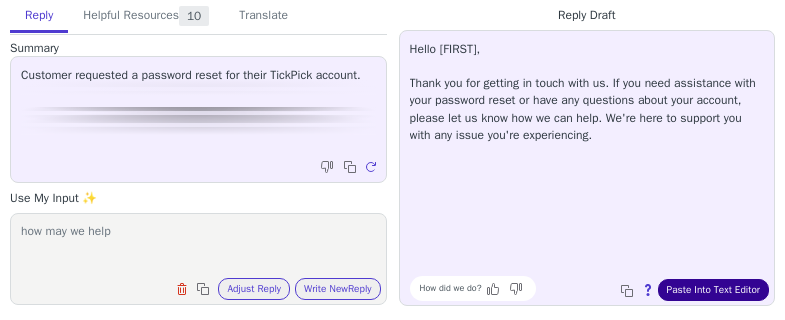 click on "Paste Into Text Editor" at bounding box center (713, 290) 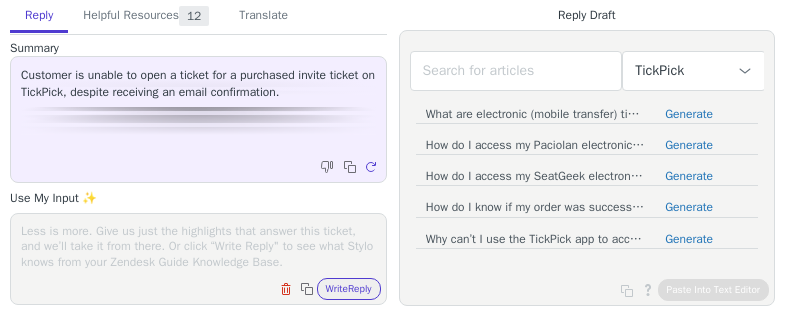 scroll, scrollTop: 0, scrollLeft: 0, axis: both 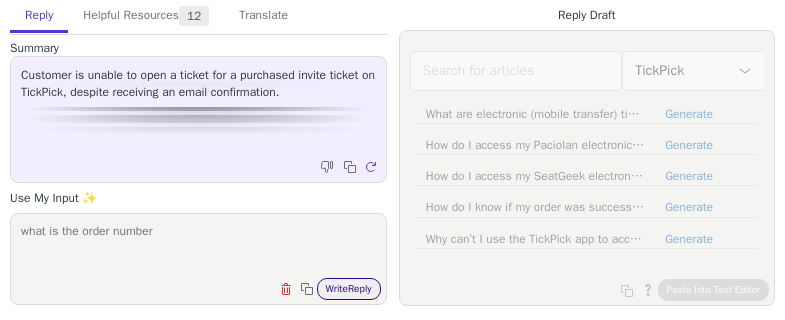 type on "what is the order number" 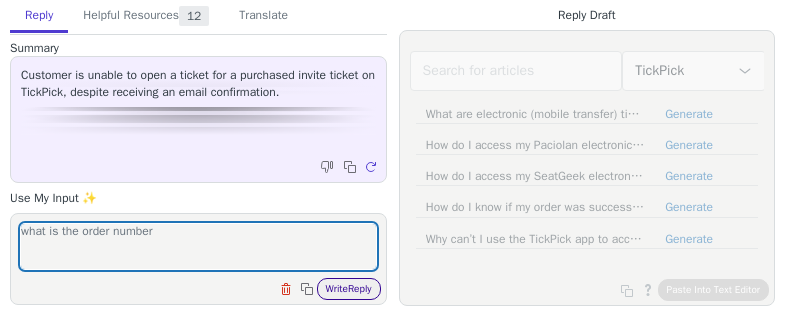 click on "Write  Reply" at bounding box center [349, 289] 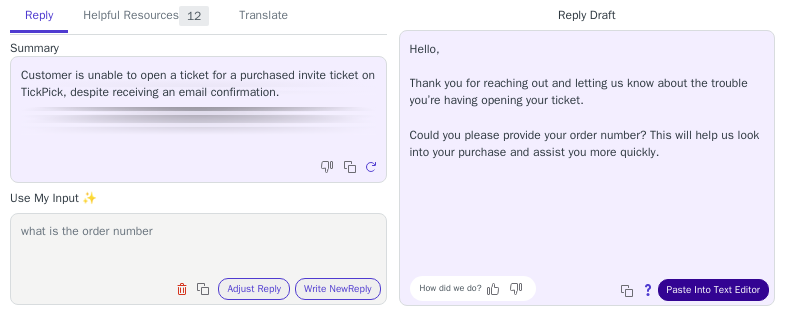 click on "Paste Into Text Editor" at bounding box center [713, 290] 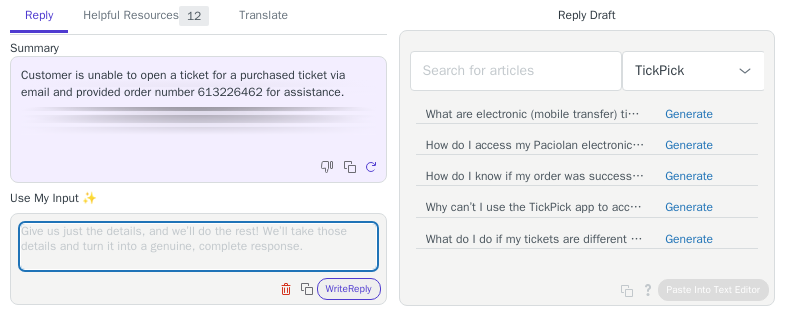 scroll, scrollTop: 0, scrollLeft: 0, axis: both 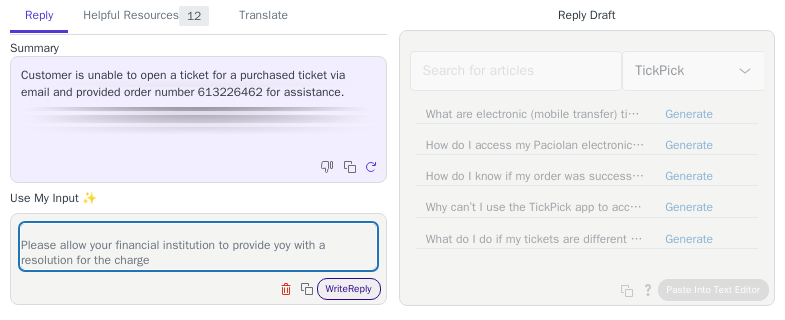 type on "We see where you filed a dispure with your bank.
Please allow your financial institution to provide yoy with a resolution for the charge" 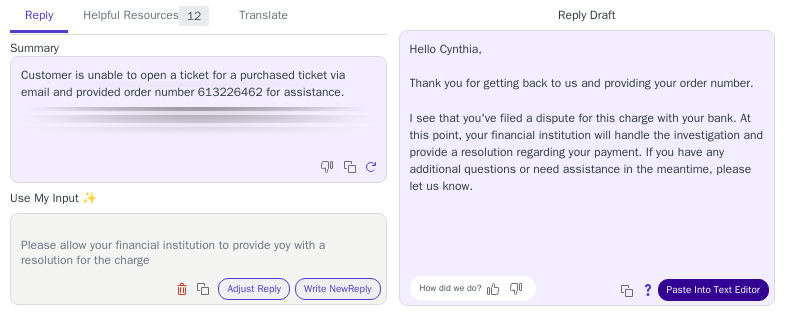 click on "Paste Into Text Editor" at bounding box center [713, 290] 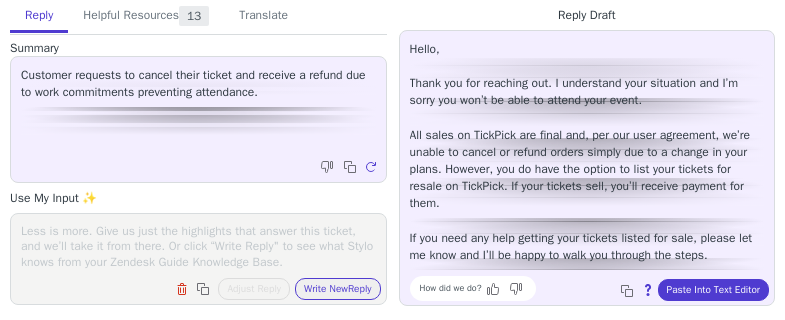 scroll, scrollTop: 0, scrollLeft: 0, axis: both 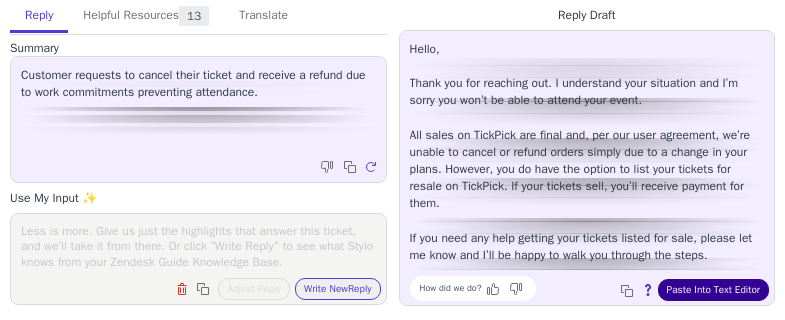 click on "Paste Into Text Editor" at bounding box center (713, 290) 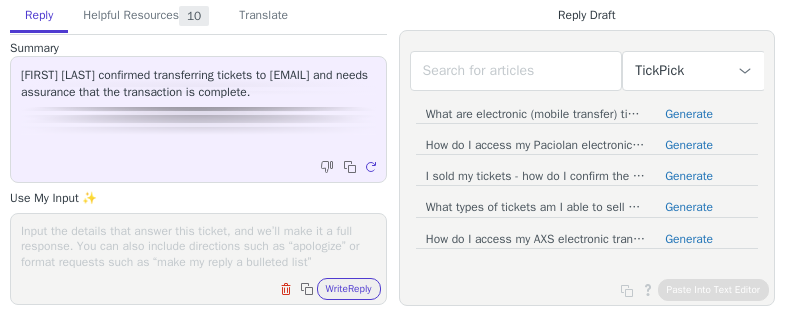 scroll, scrollTop: 0, scrollLeft: 0, axis: both 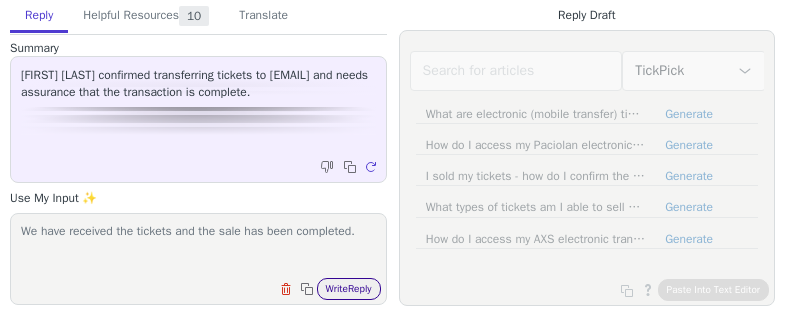 type on "We have received the tickets and the sale has been completed." 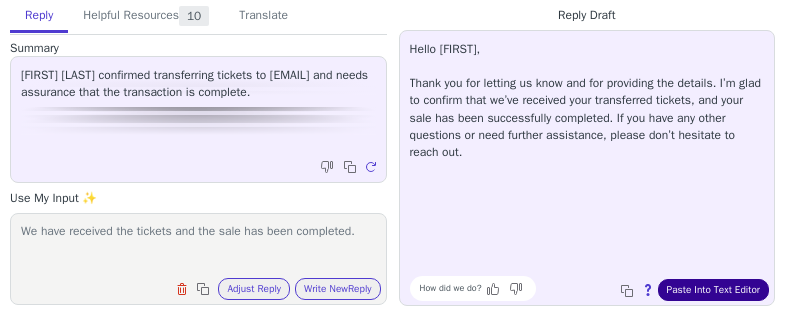 click on "Paste Into Text Editor" at bounding box center (713, 290) 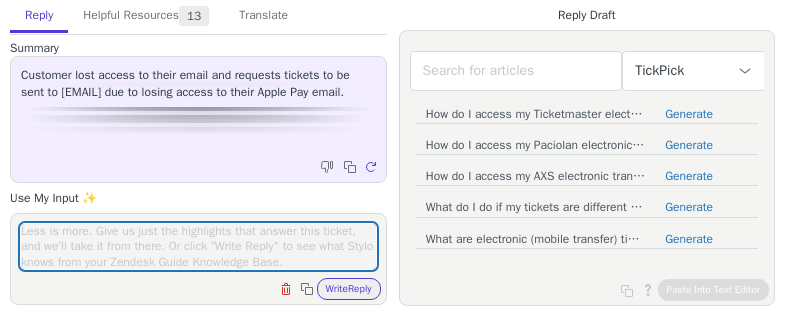 scroll, scrollTop: 0, scrollLeft: 0, axis: both 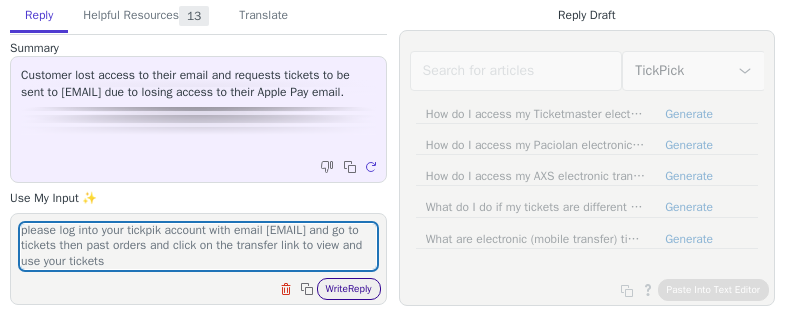 type on "please log into your tickpik account with email [EMAIL] and go to tickets then past orders and click on the transfer link to view and use your tickets" 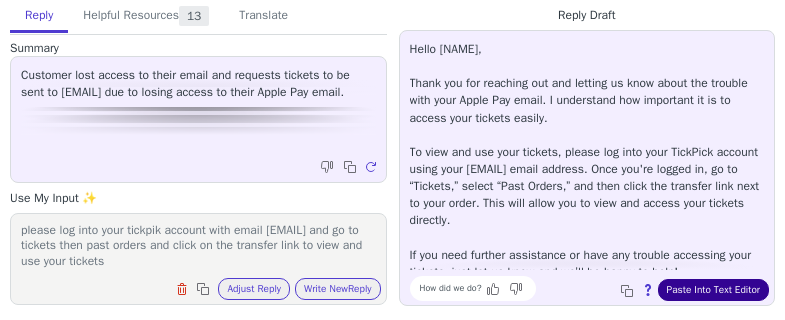 click on "Paste Into Text Editor" at bounding box center [713, 290] 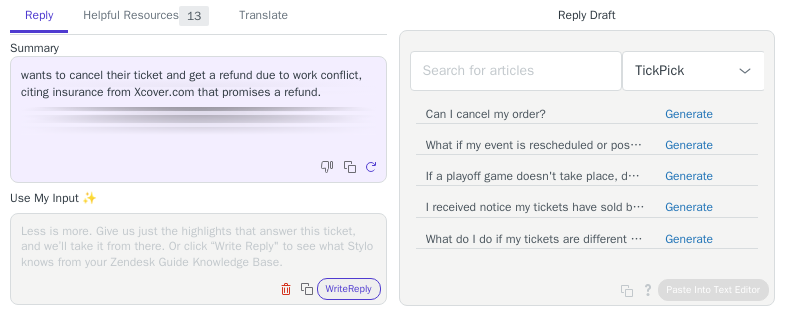 scroll, scrollTop: 0, scrollLeft: 0, axis: both 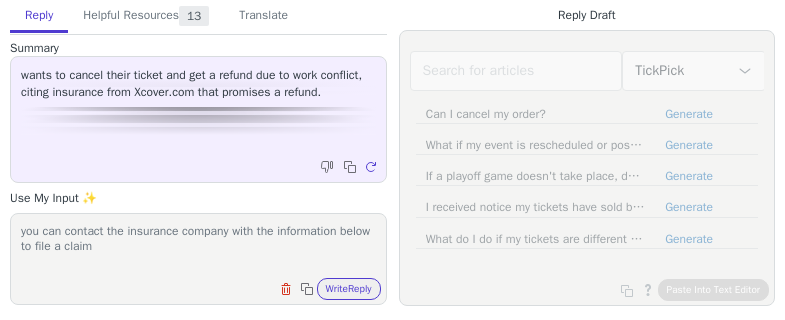 paste on "Website: https://www.xcover.com/en-us
Contact Center
FAQ's: https://www.xcover.com/en-us/help/partners/tickpick
Email: [EMAIL]
Help Center Hours: 24/7" 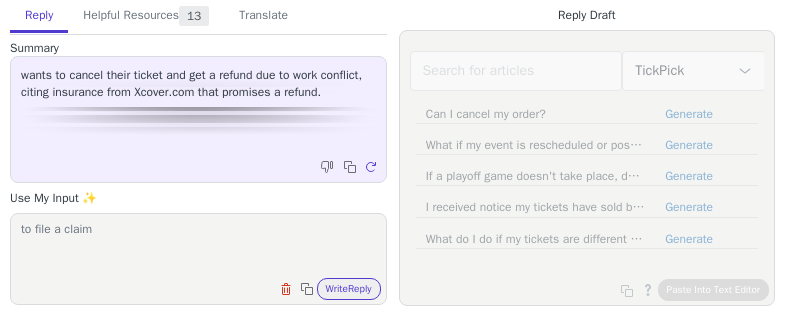 scroll, scrollTop: 94, scrollLeft: 0, axis: vertical 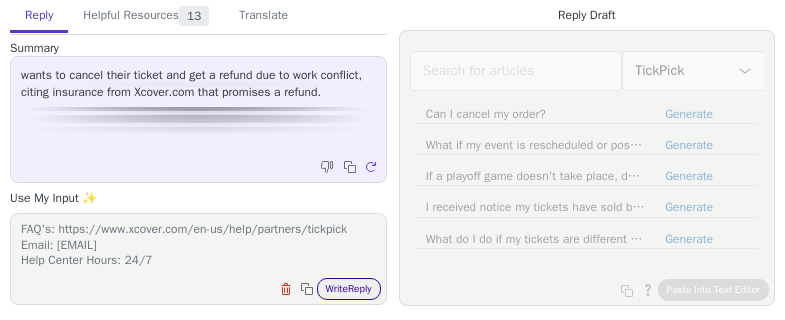type on "you can contact the insurance company with the information below to file a claim
Website: https://www.xcover.com/en-us
Contact Center
FAQ's: https://www.xcover.com/en-us/help/partners/tickpick
Email: [EMAIL]
Help Center Hours: 24/7" 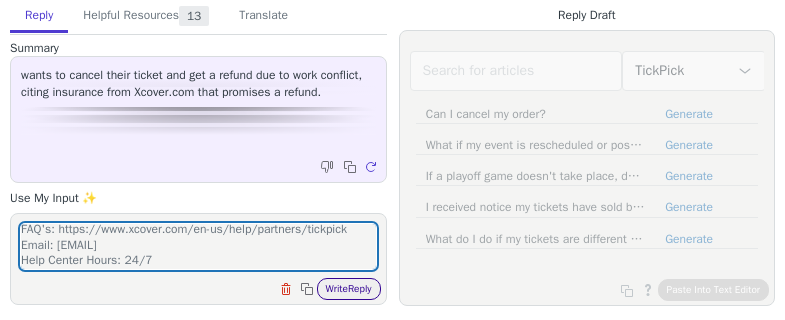click on "Write  Reply" at bounding box center [349, 289] 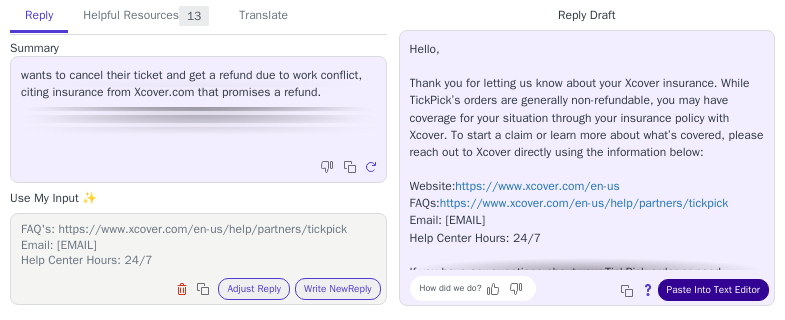 click on "Paste Into Text Editor" at bounding box center [713, 290] 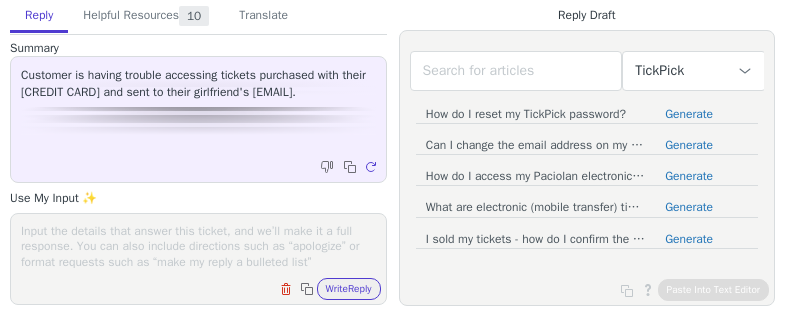 scroll, scrollTop: 0, scrollLeft: 0, axis: both 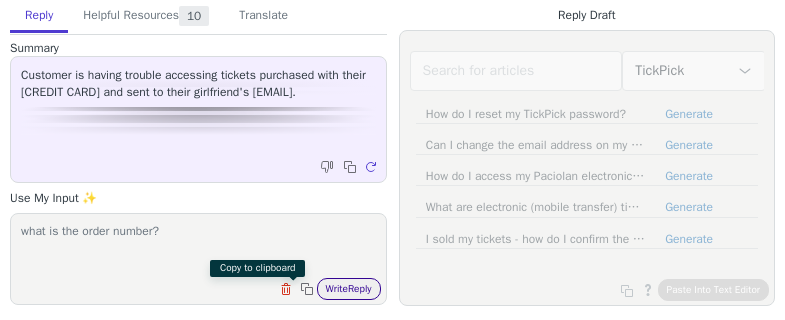 type on "what is the order number?" 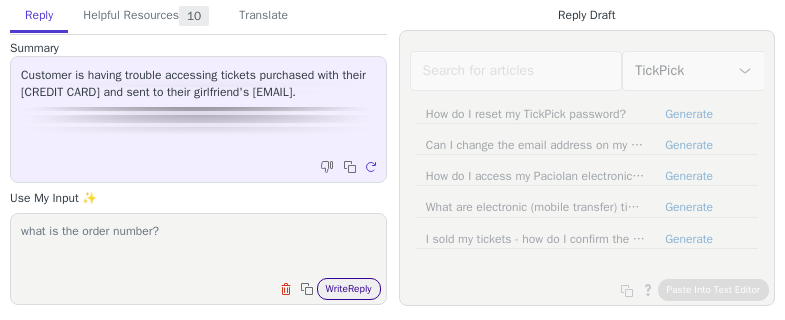 click on "Write  Reply" at bounding box center [349, 289] 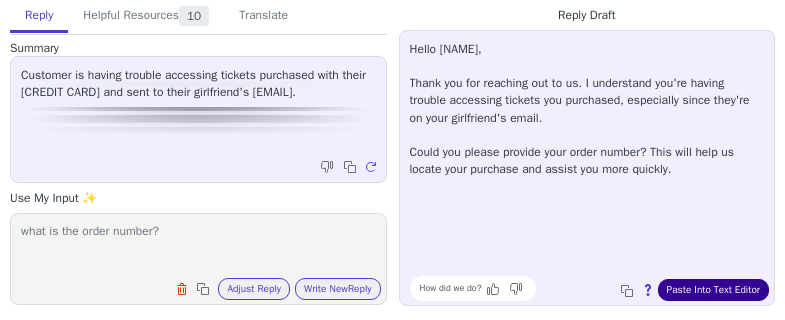 click on "Paste Into Text Editor" at bounding box center [713, 290] 